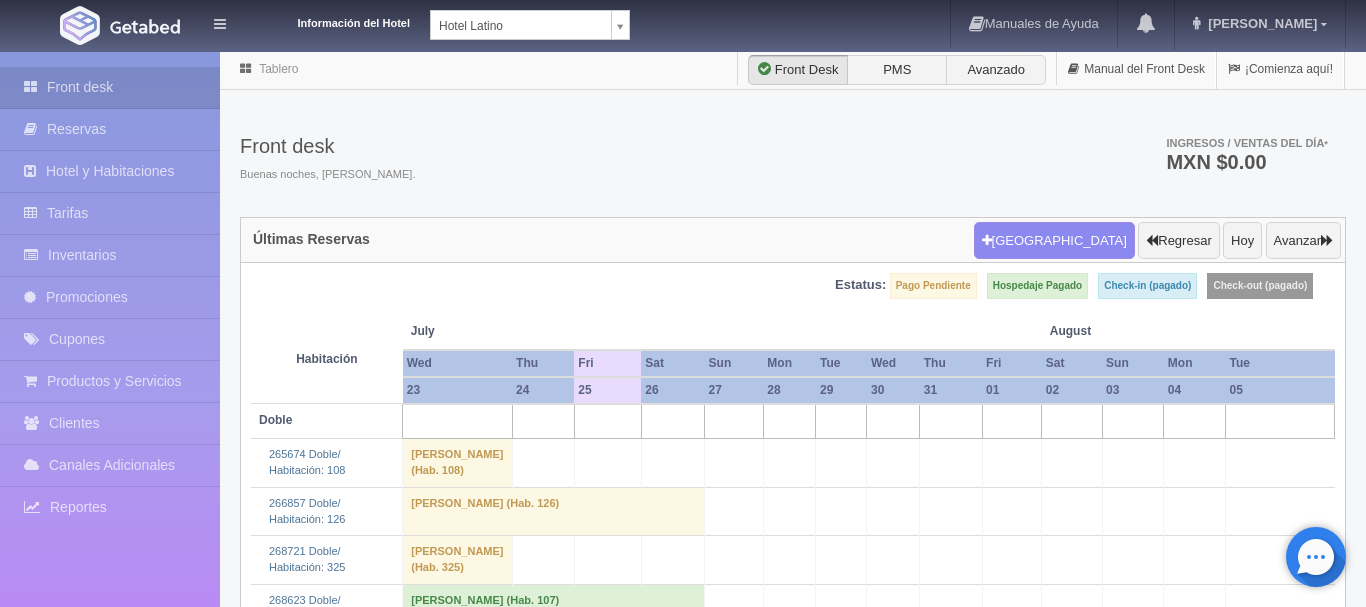 scroll, scrollTop: 0, scrollLeft: 0, axis: both 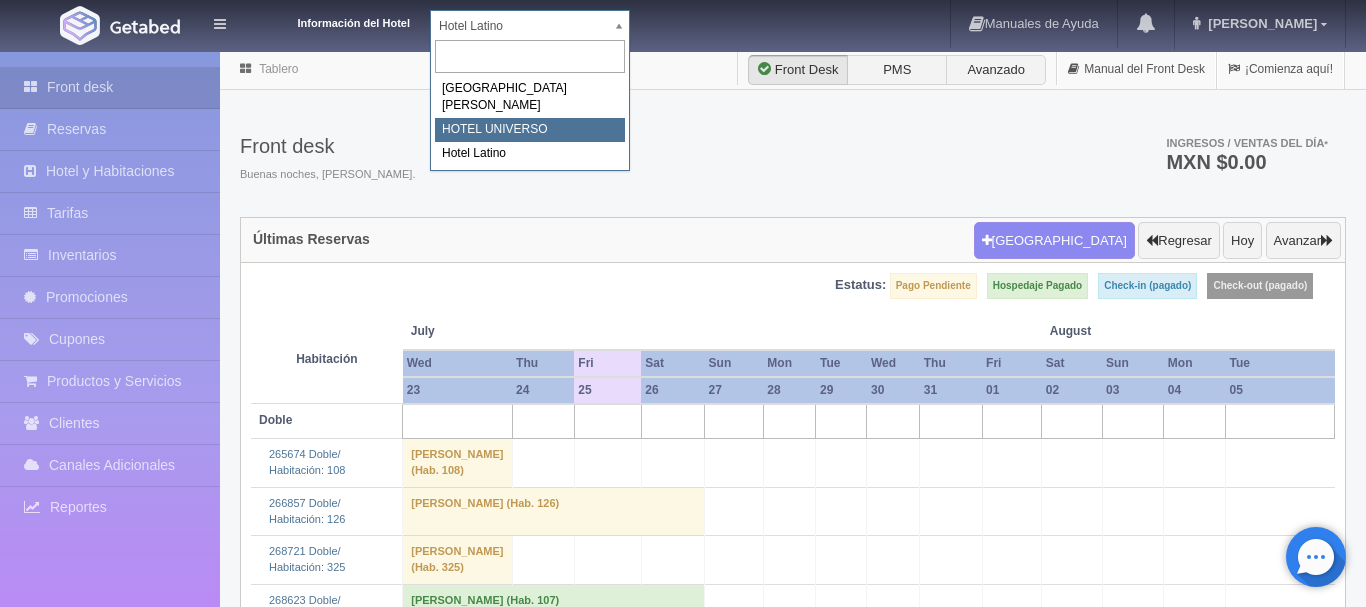 select on "358" 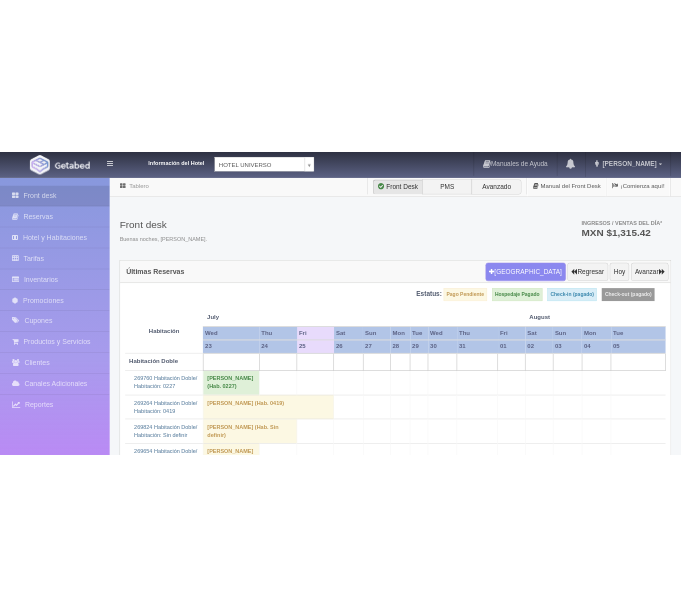 scroll, scrollTop: 0, scrollLeft: 0, axis: both 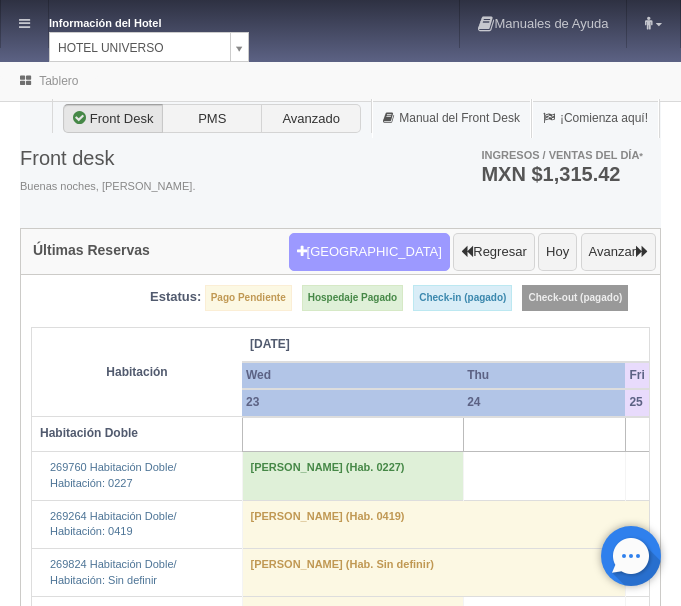 click on "[GEOGRAPHIC_DATA]" at bounding box center [369, 252] 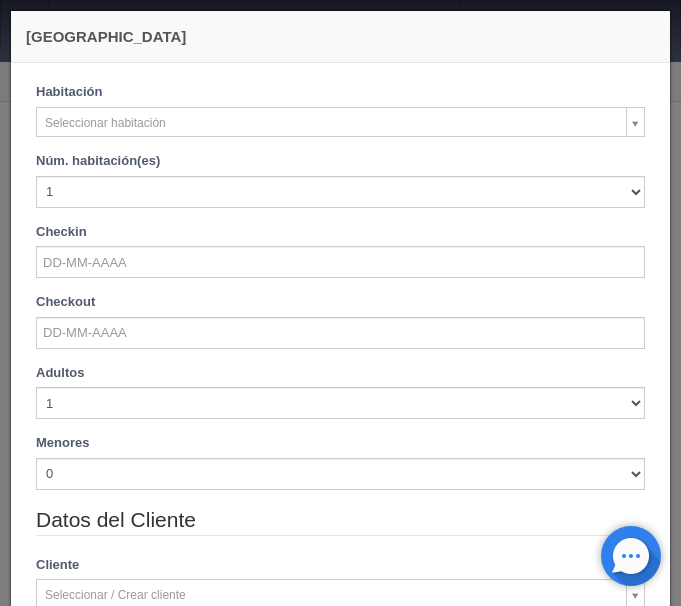 checkbox on "false" 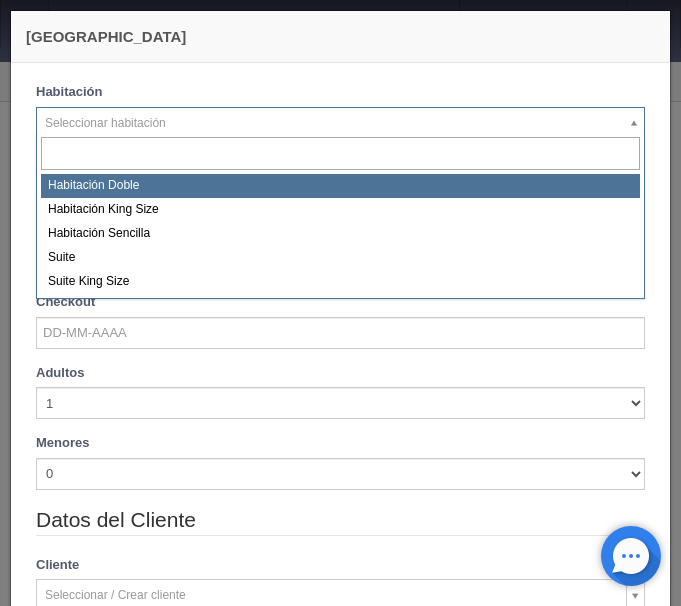 click on "Información del Hotel
HOTEL UNIVERSO
HOTEL SAN FRANCISCO PLAZA
HOTEL UNIVERSO
Hotel Latino
Manuales de Ayuda
Actualizaciones recientes
ana del carmen
Mi Perfil
Salir / Log Out
Procesando...
Front desk
Reservas
Hotel y Habitaciones
Tarifas
Inventarios
Promociones
Cupones
Productos y Servicios" at bounding box center [340, 3781] 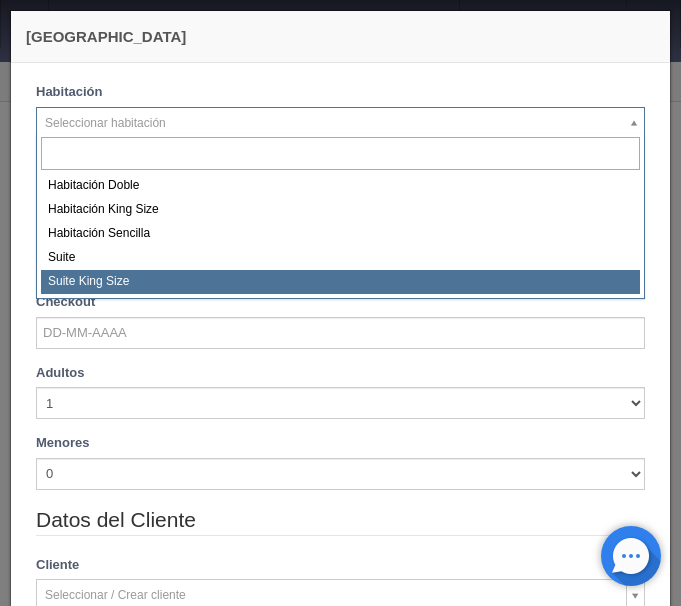 select on "588" 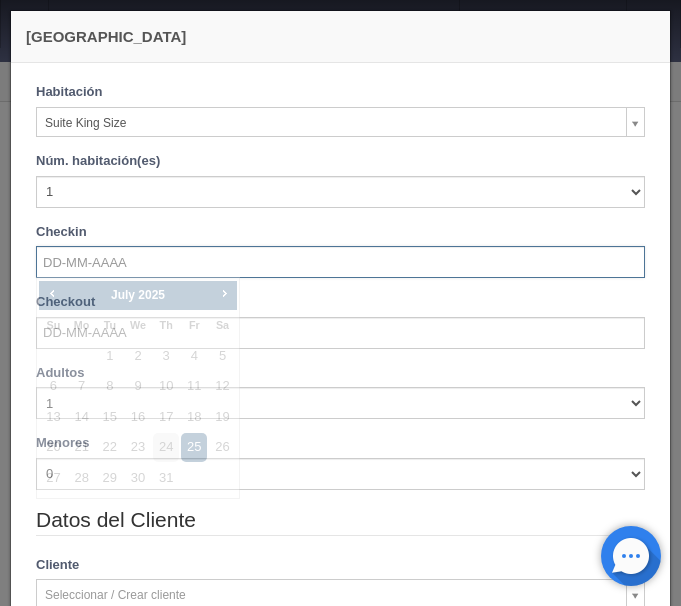 click at bounding box center [340, 262] 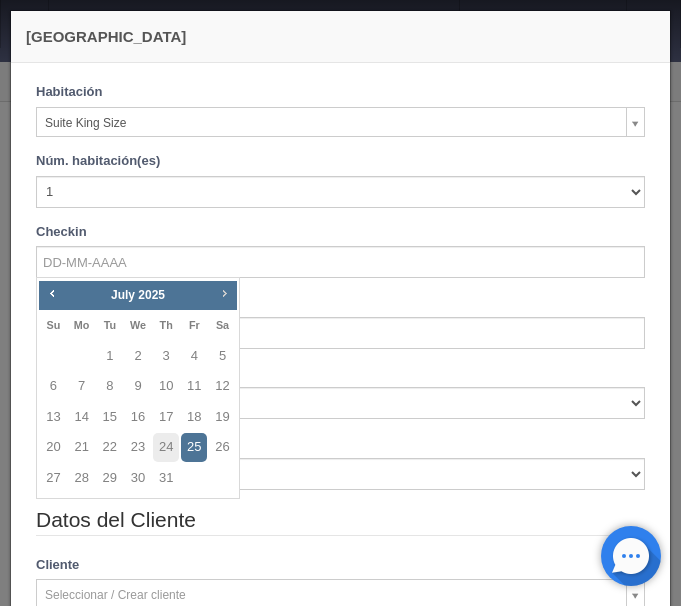 click on "Next" at bounding box center [224, 293] 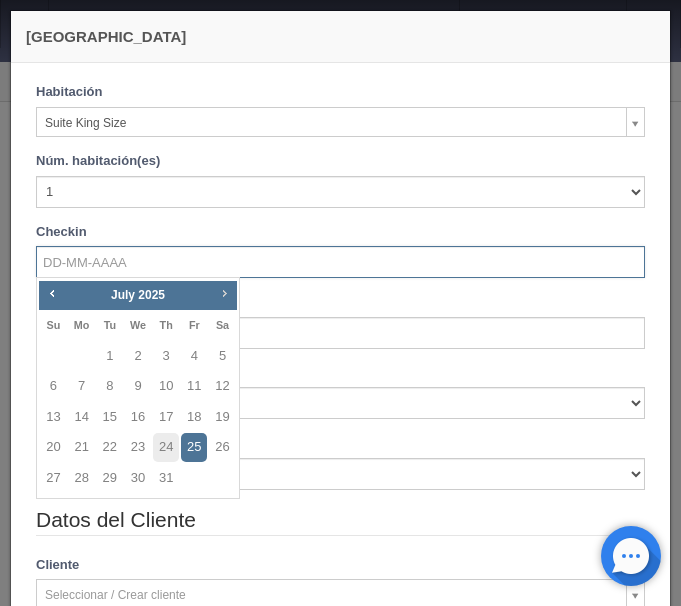 checkbox on "false" 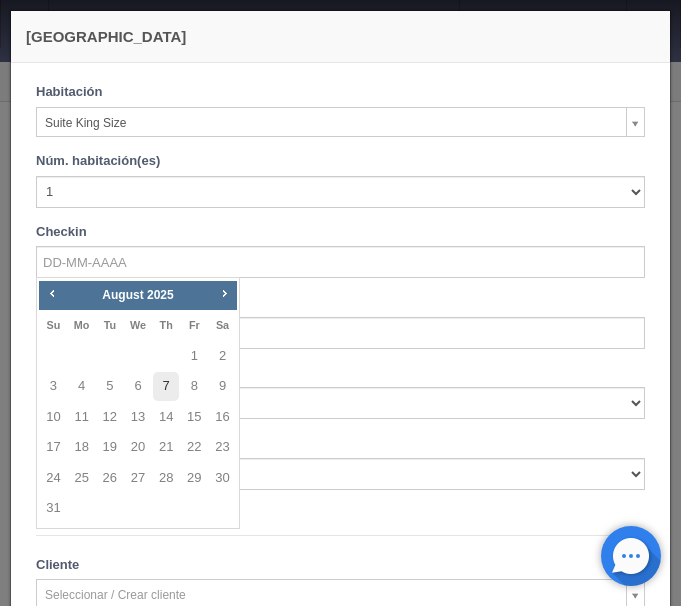 click on "7" at bounding box center (166, 386) 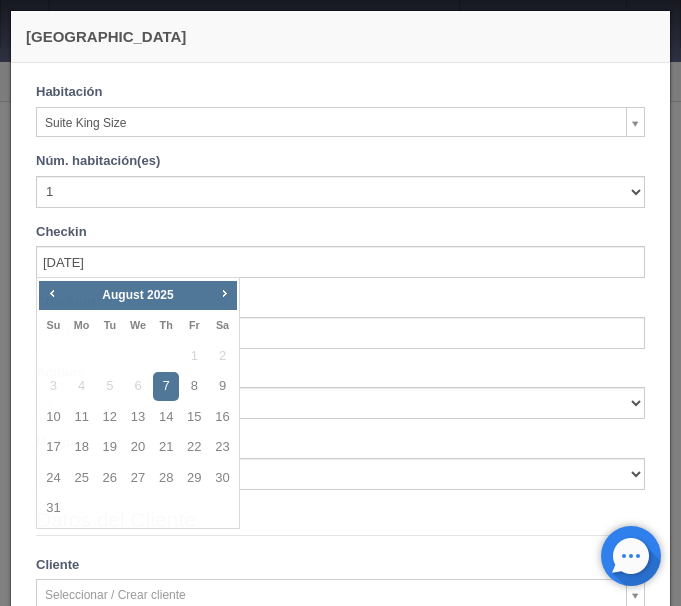 checkbox on "false" 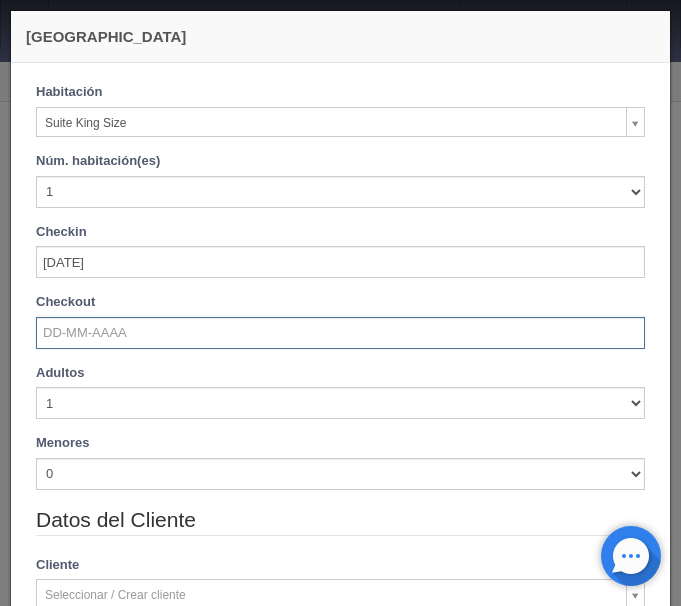click at bounding box center (340, 333) 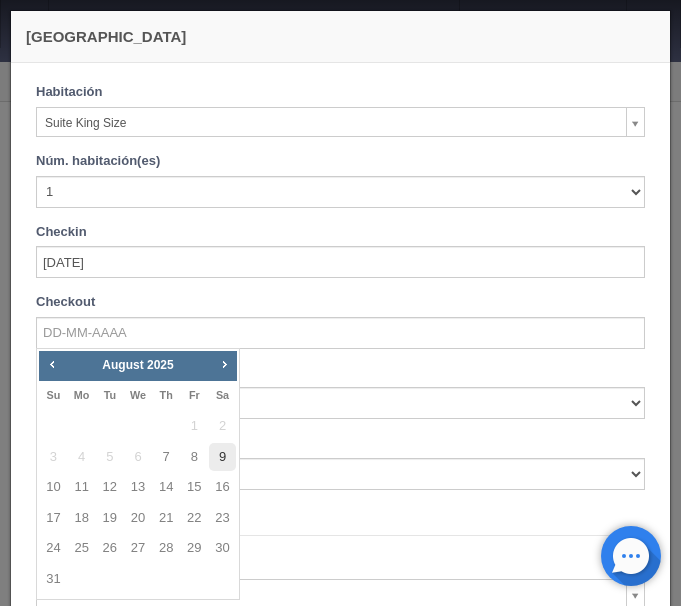click on "9" at bounding box center (222, 457) 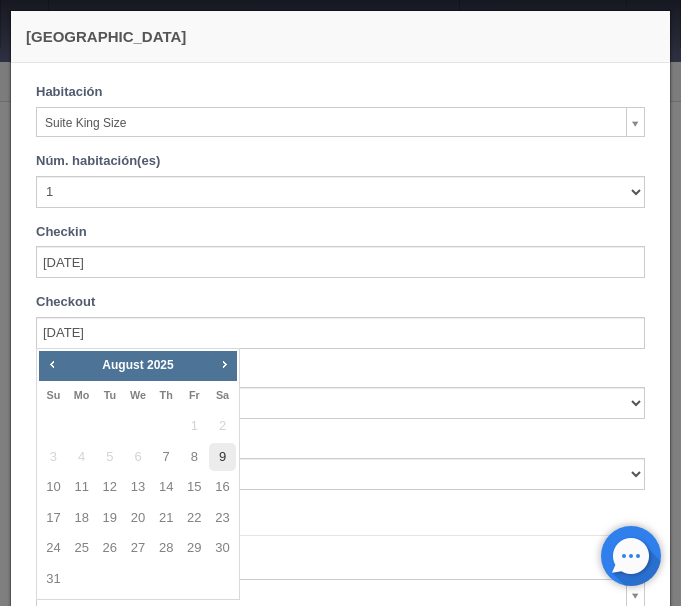 checkbox on "false" 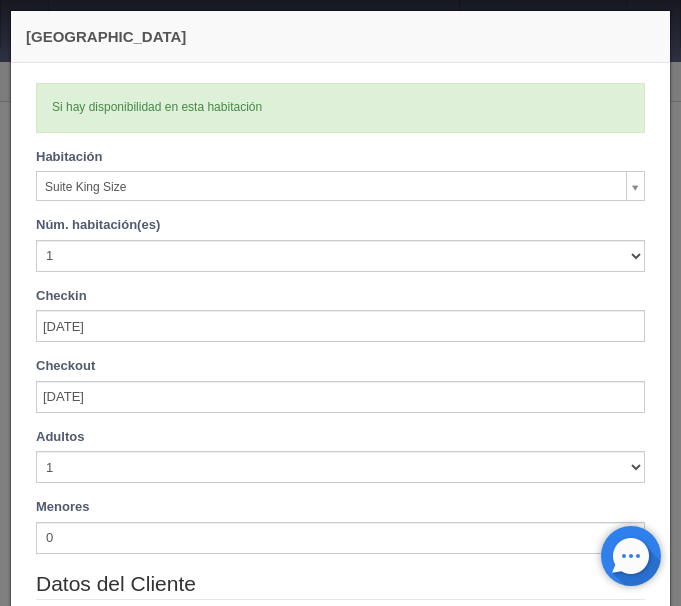 type on "2420.00" 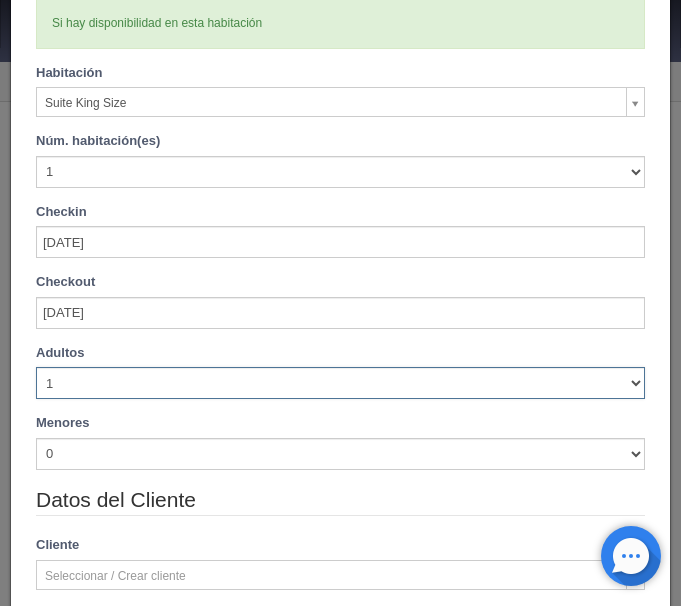 click on "1
2
3
4
5
6
7
8
9
10" at bounding box center (340, 383) 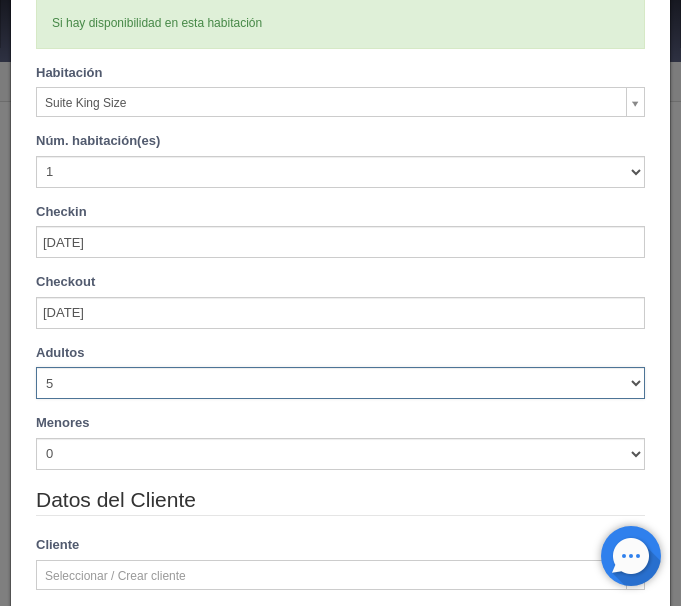 click on "5" at bounding box center [0, 0] 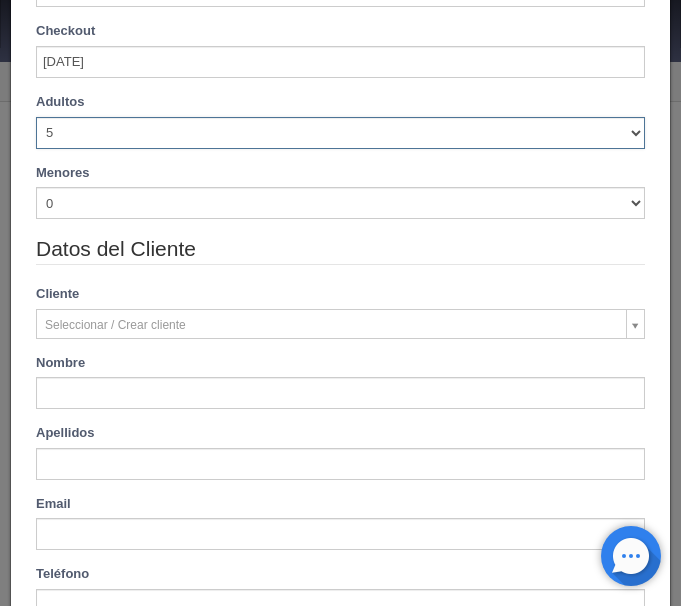 type on "2580.00" 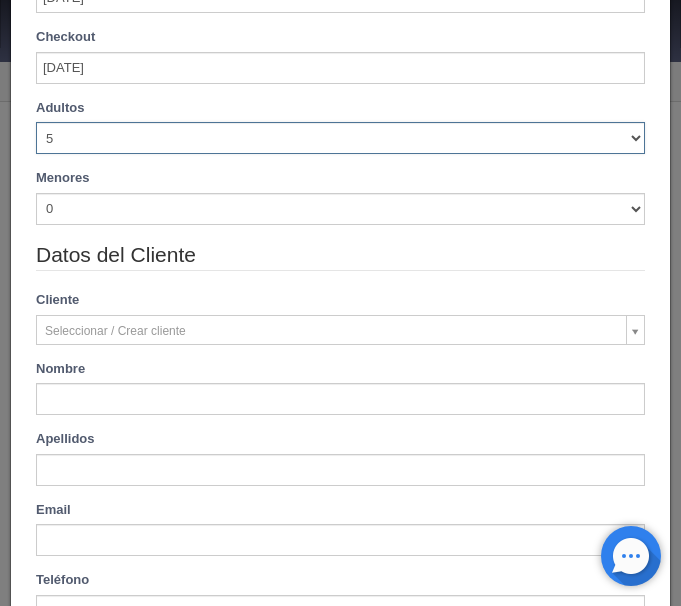 scroll, scrollTop: 336, scrollLeft: 0, axis: vertical 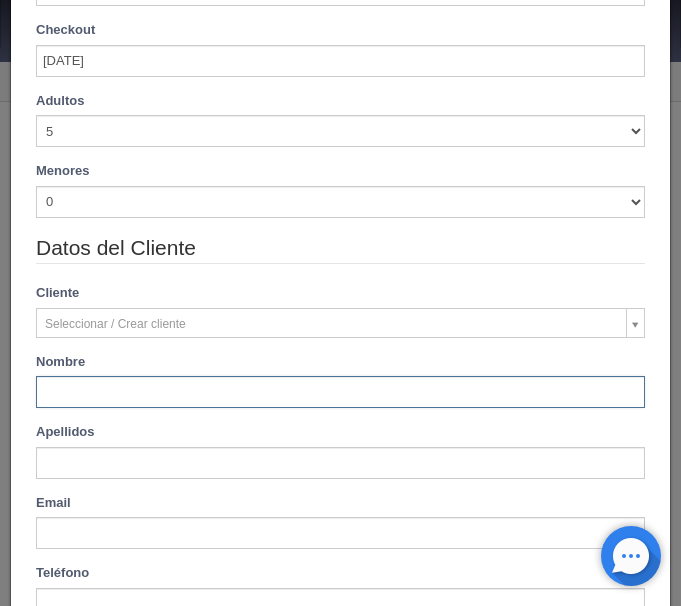click at bounding box center [340, 392] 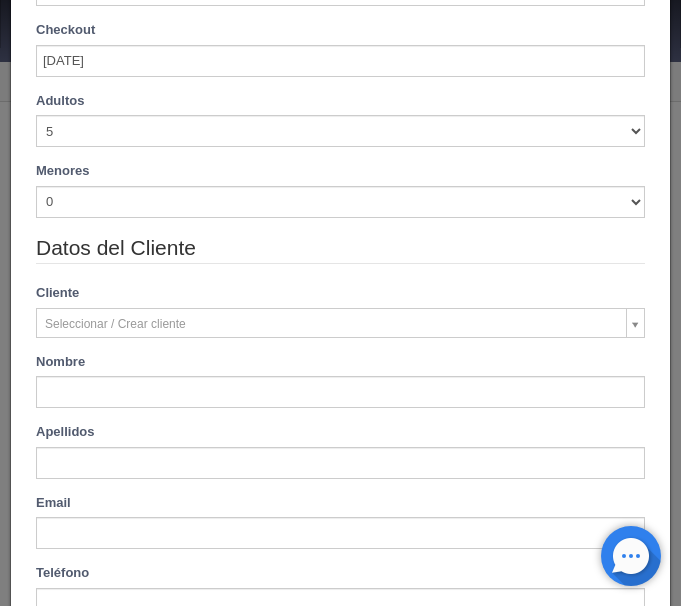 type on "Alberto" 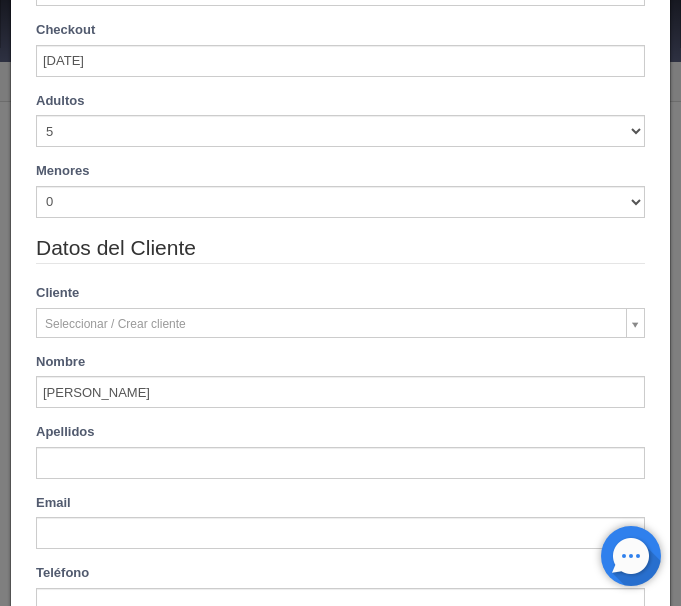 type on "Rodríguez Marquez" 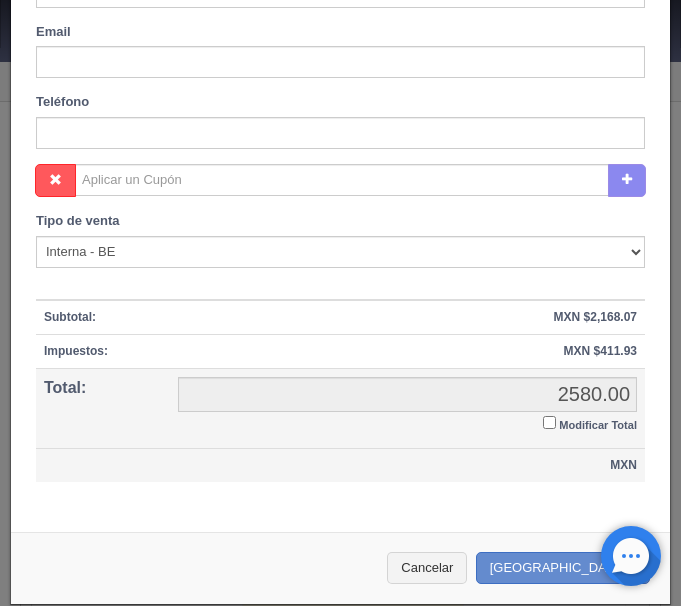 scroll, scrollTop: 815, scrollLeft: 0, axis: vertical 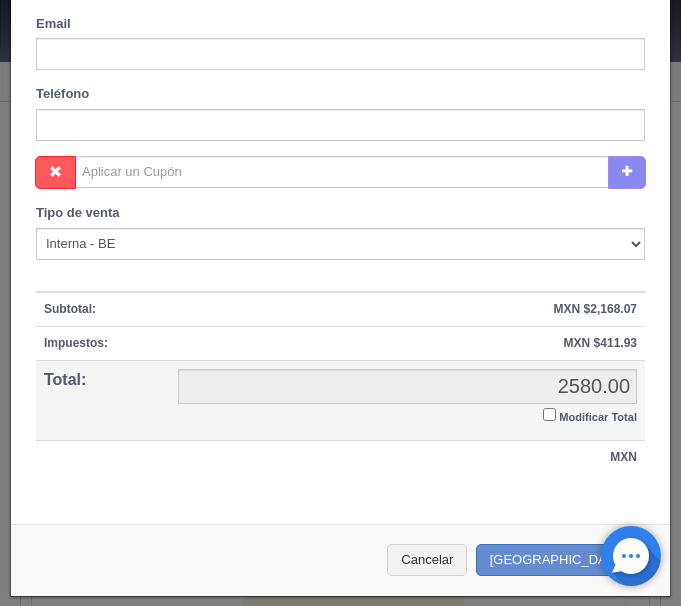 click on "Modificar Total" at bounding box center [549, 414] 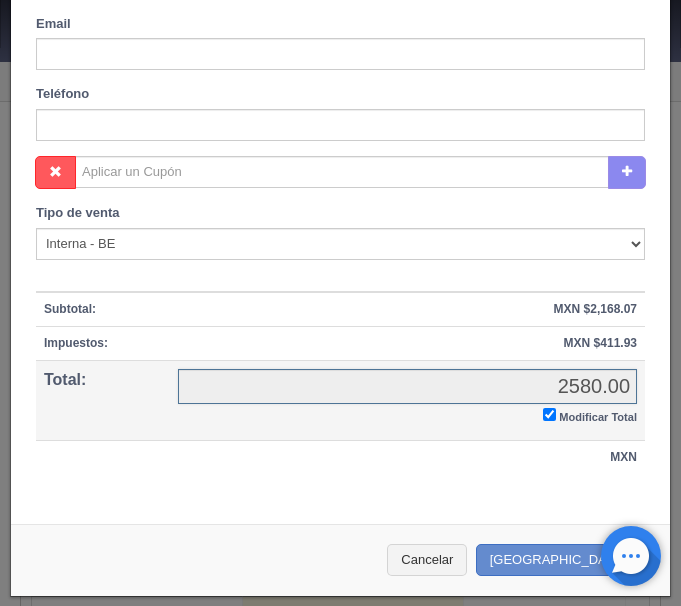 checkbox on "true" 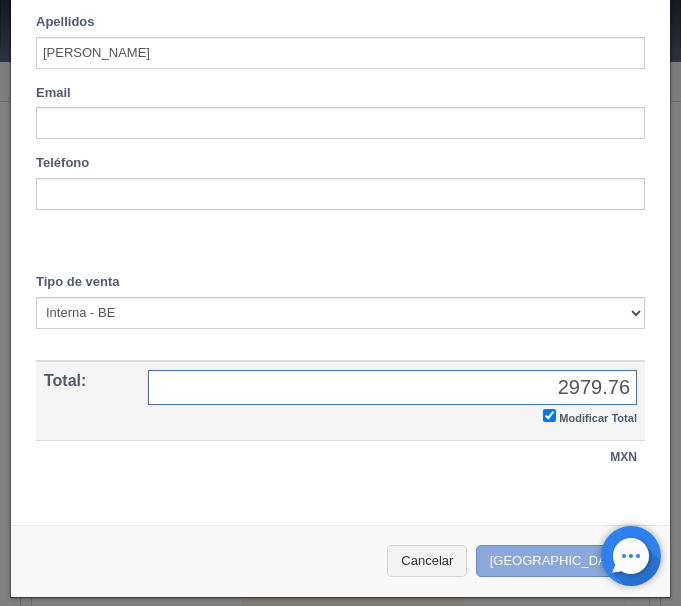 type on "2979.76" 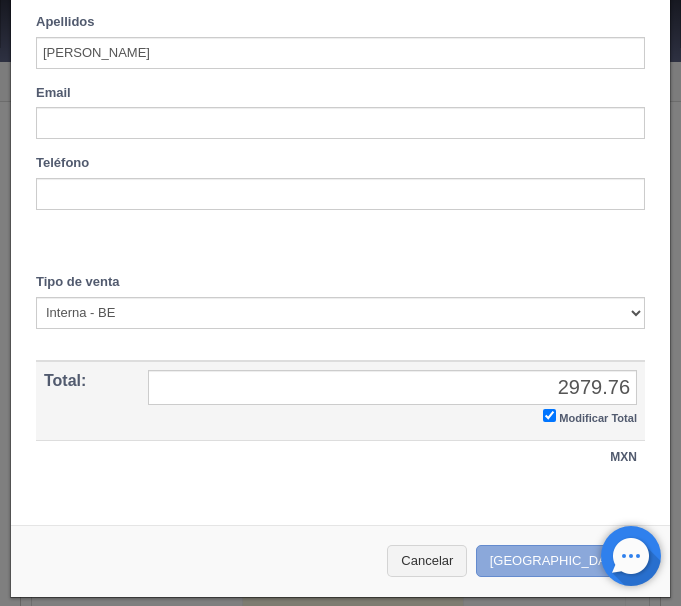 click on "[GEOGRAPHIC_DATA]" at bounding box center [563, 561] 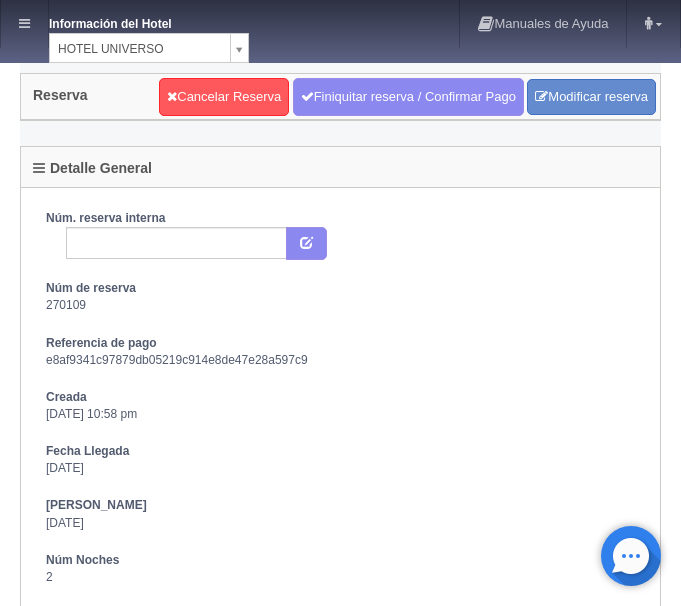 scroll, scrollTop: 0, scrollLeft: 0, axis: both 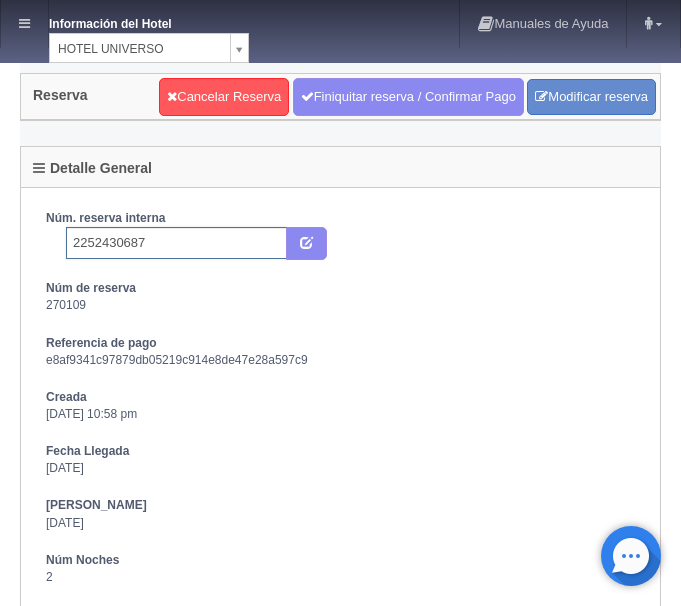 click on "2252430687" at bounding box center [176, 243] 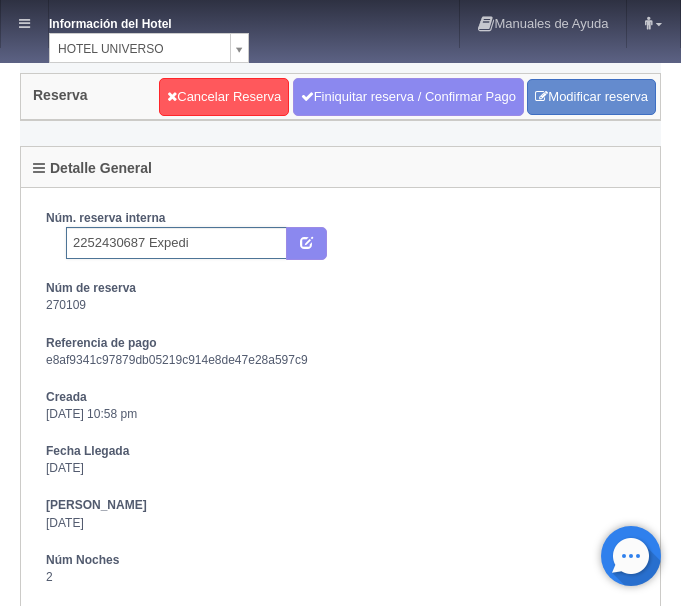 type on "2252430687 Expedia" 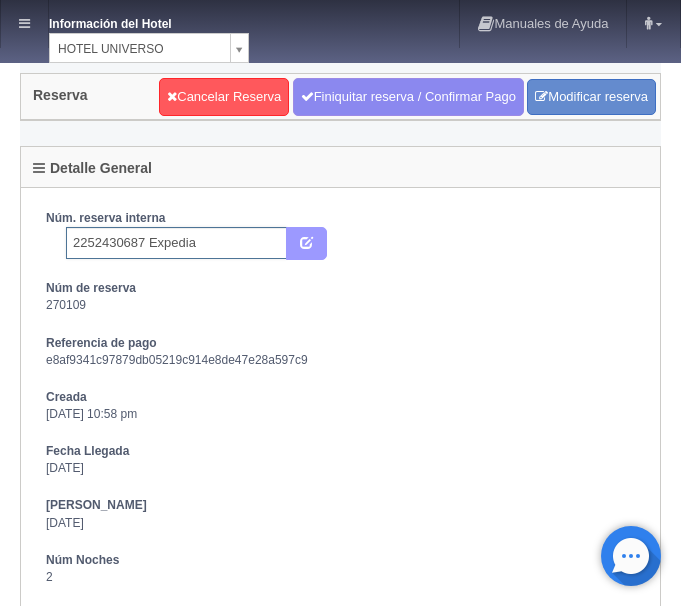 click at bounding box center [306, 241] 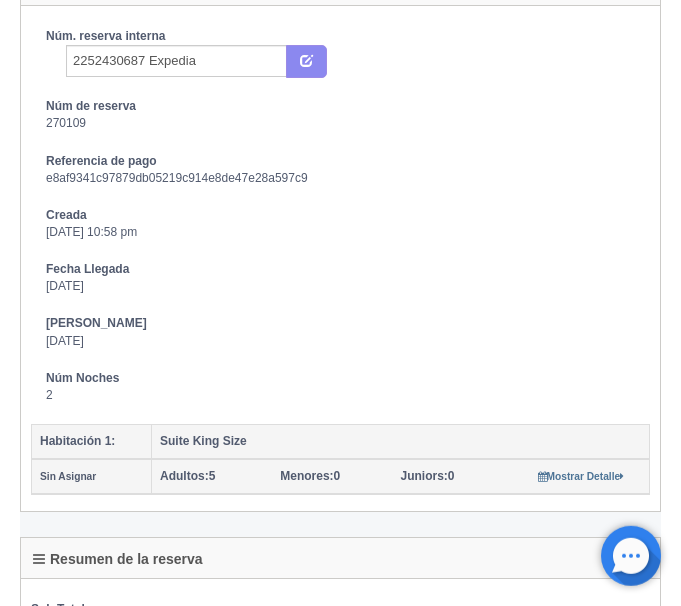 scroll, scrollTop: 102, scrollLeft: 0, axis: vertical 